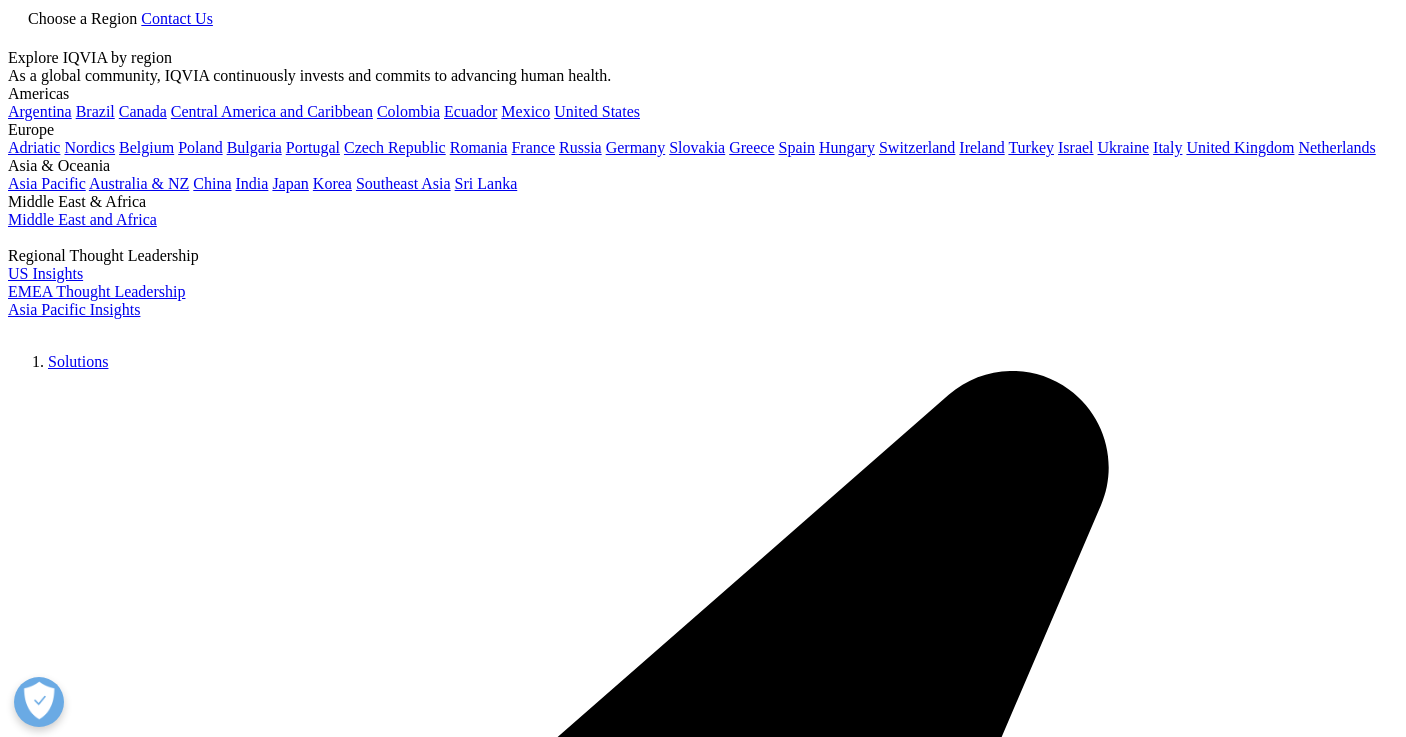 scroll, scrollTop: 800, scrollLeft: 0, axis: vertical 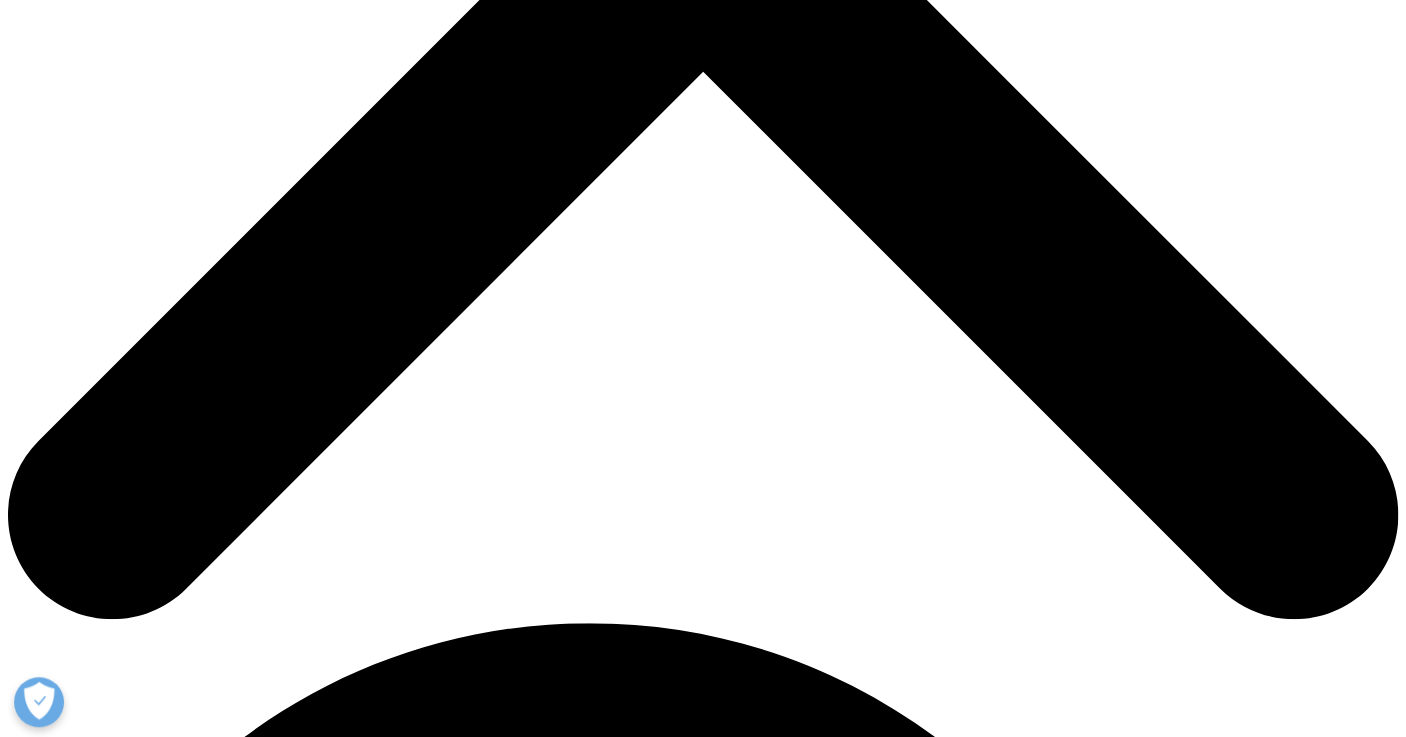 drag, startPoint x: 312, startPoint y: 277, endPoint x: 656, endPoint y: 270, distance: 344.07123 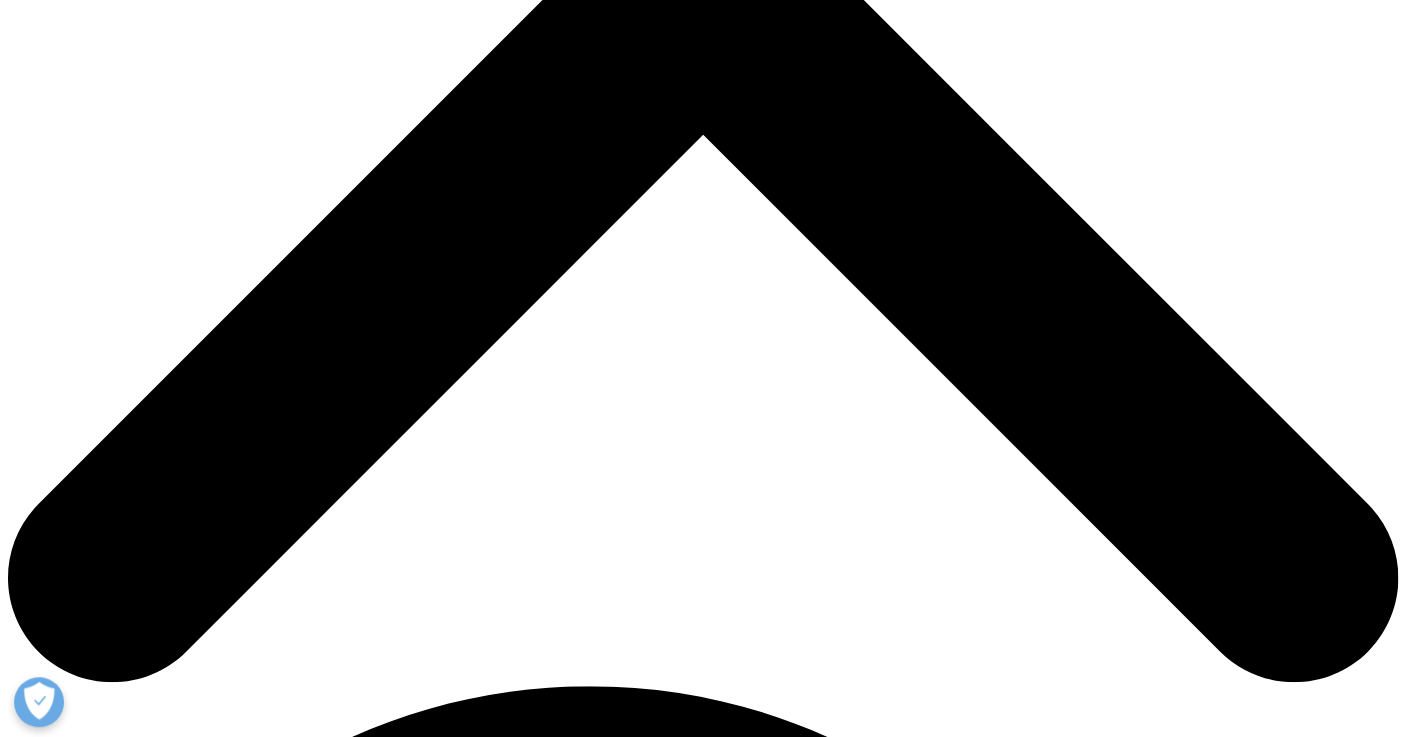 scroll, scrollTop: 640, scrollLeft: 0, axis: vertical 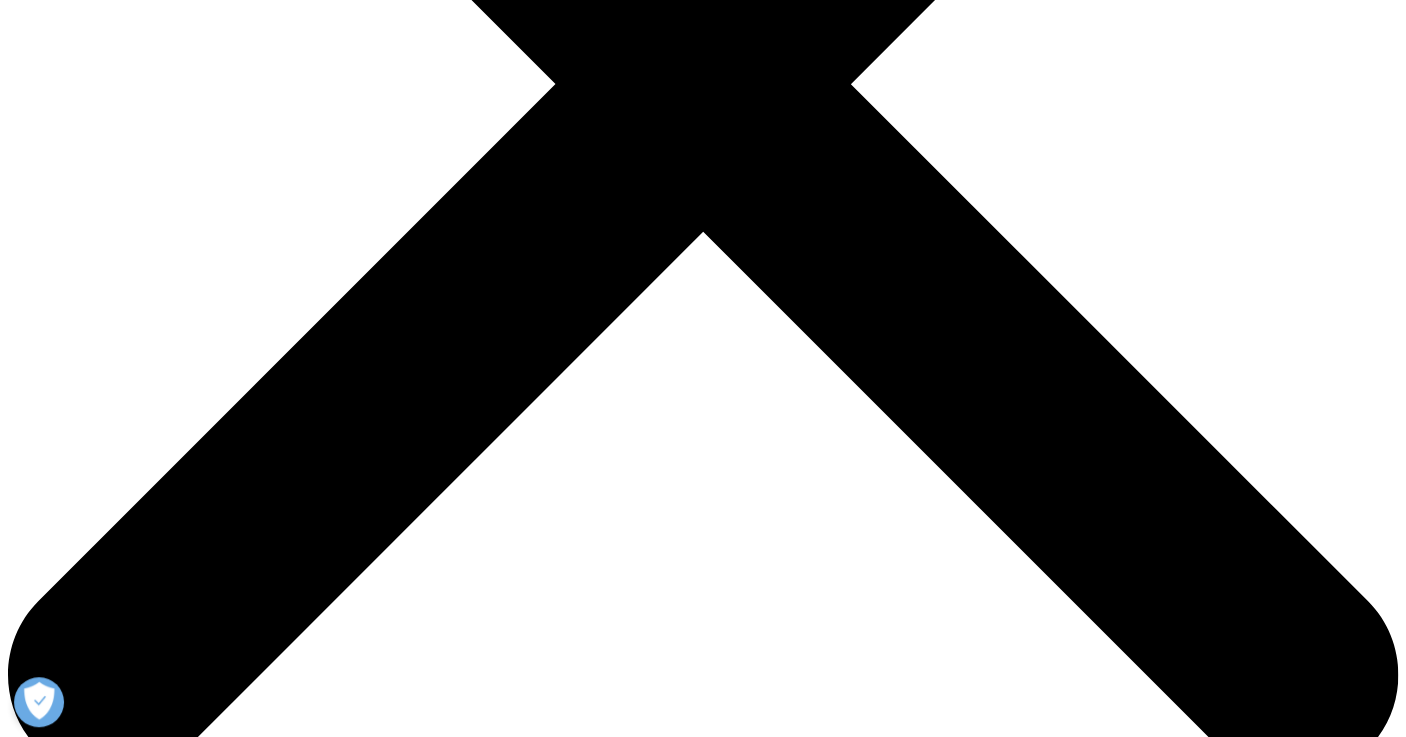 drag, startPoint x: 312, startPoint y: 440, endPoint x: 695, endPoint y: 445, distance: 383.03262 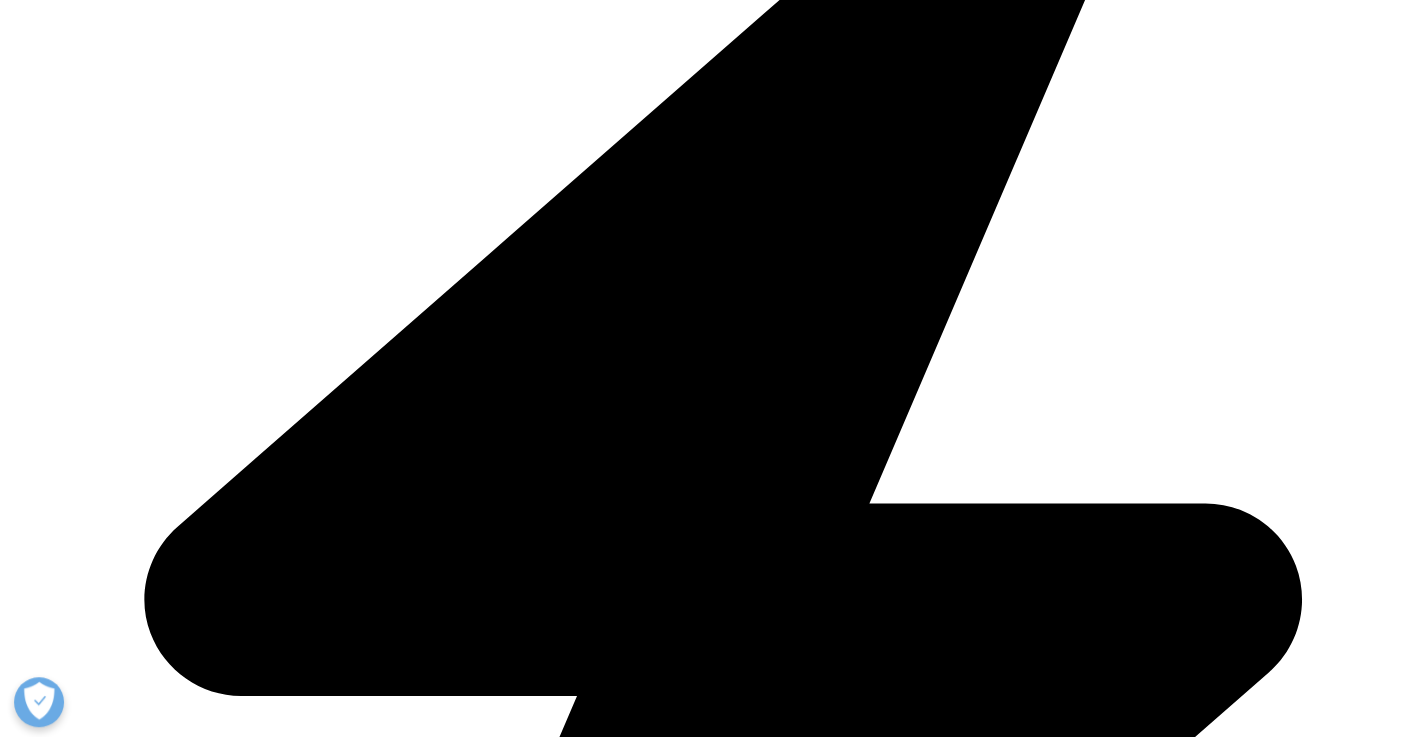 click on "세마글루타이드는 2030년대 초반까지 많은 국가에서 특허를 받게 됩니다. 그러나 해당 특허는 2026년부터 여러 국가에서 만료됩니다. 여기에는 인도, [STATE], 중국, 브라질, 터키와 같은 대국이 포함되며 세계 인구의 40%와 비만을 앓고 있는 세계 성인 인구의 약 33%를 차지합니다(그림 1 참조). Lilly의 Mounjaro(2025년 3월 출시)와 Novo의 Wegovy(2025년 6월 출시)가 출시된 후 1년 이내에 특허 만료 세마글루타이드가 시장에 출시되는 인도와 같은 각 국가에서 흥미로운 역학이 관찰될 것이며, 이는 경쟁이 심화되기 전에 이러한 오리지네이터가 환자 점유율을 확보할 수 있는 짧은 기간을 표시합니다." at bounding box center [703, 17134] 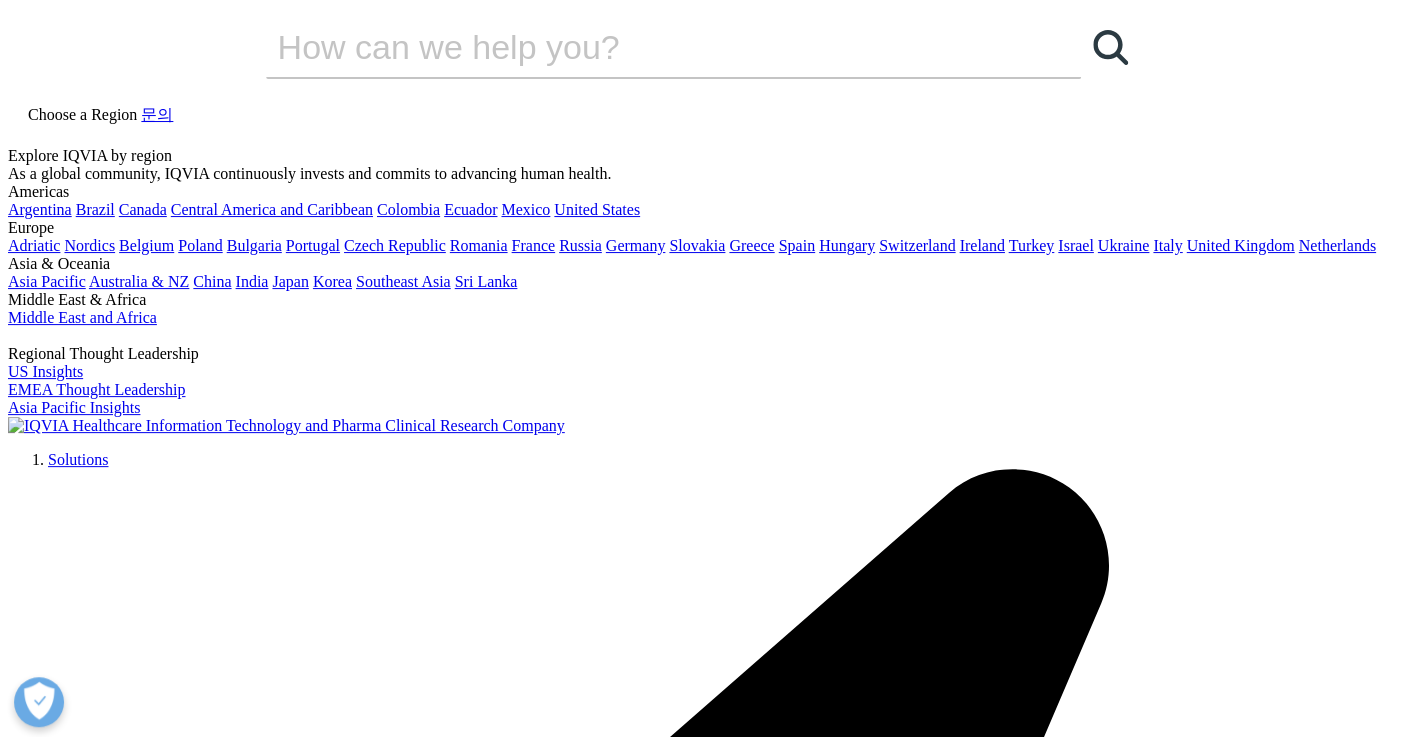 scroll, scrollTop: 0, scrollLeft: 0, axis: both 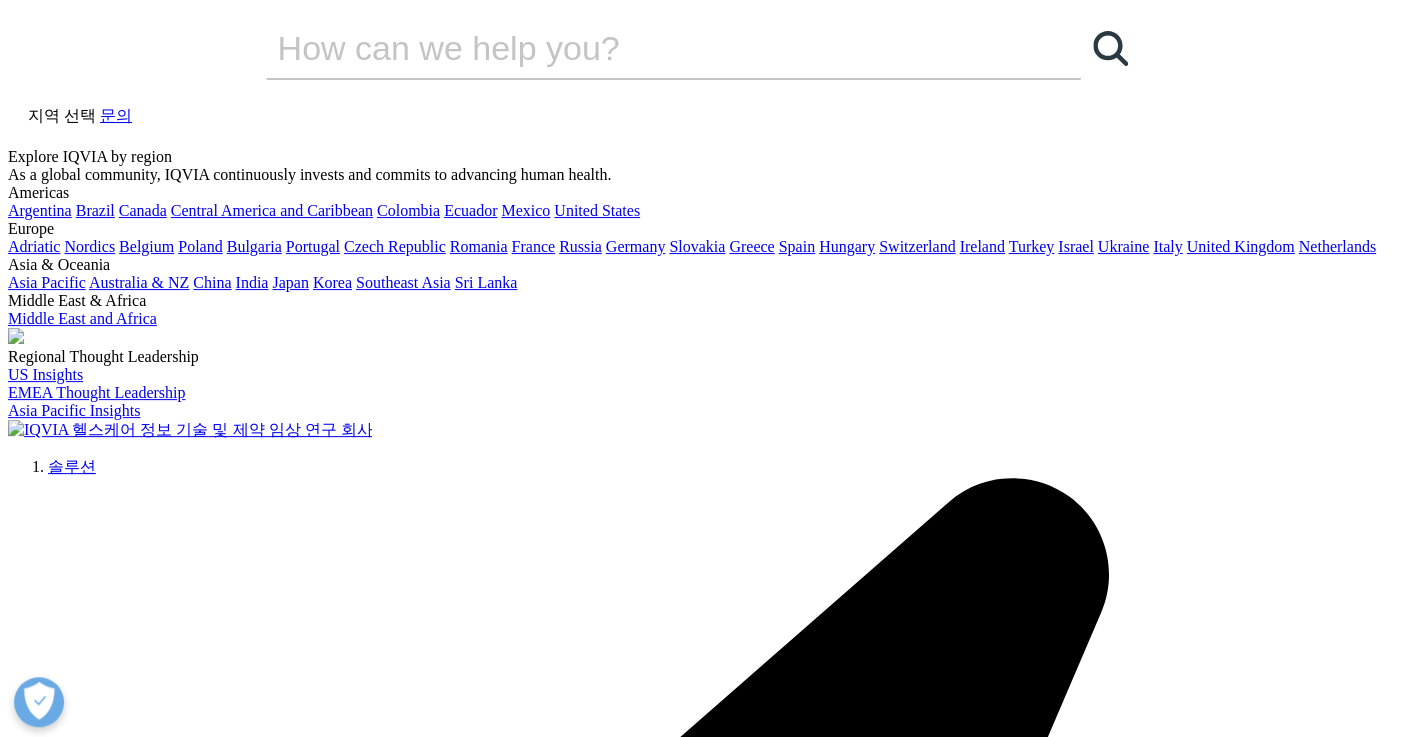 drag, startPoint x: 137, startPoint y: 266, endPoint x: 624, endPoint y: 313, distance: 489.26273 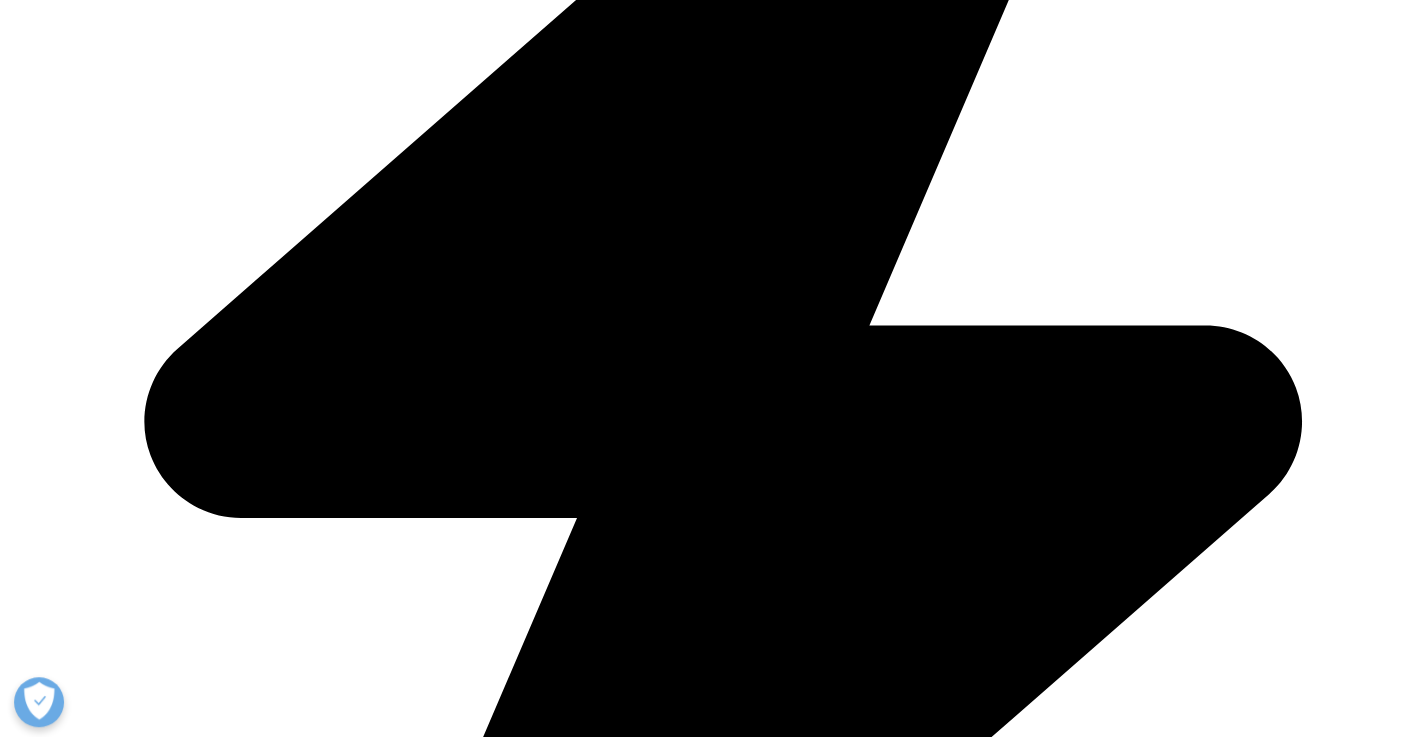 scroll, scrollTop: 800, scrollLeft: 0, axis: vertical 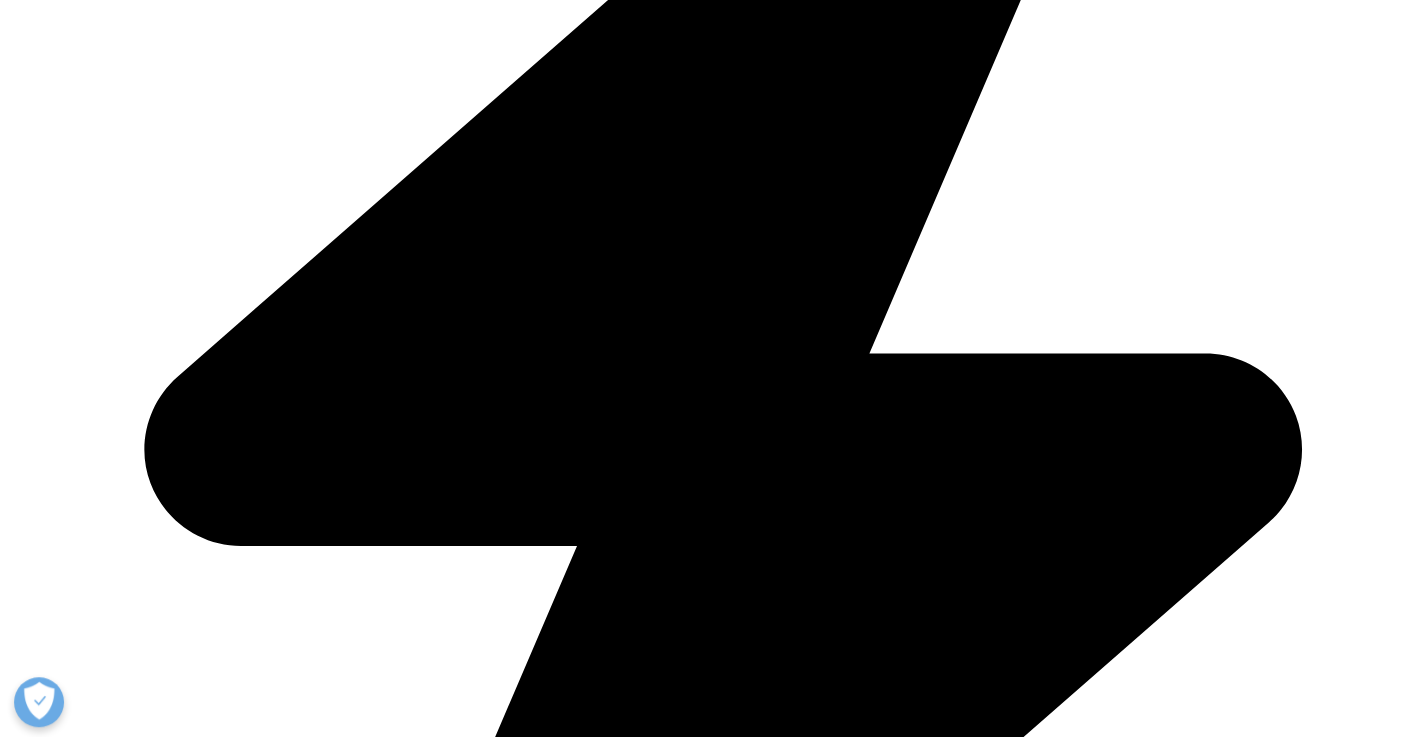 drag, startPoint x: 800, startPoint y: 202, endPoint x: 363, endPoint y: 228, distance: 437.77277 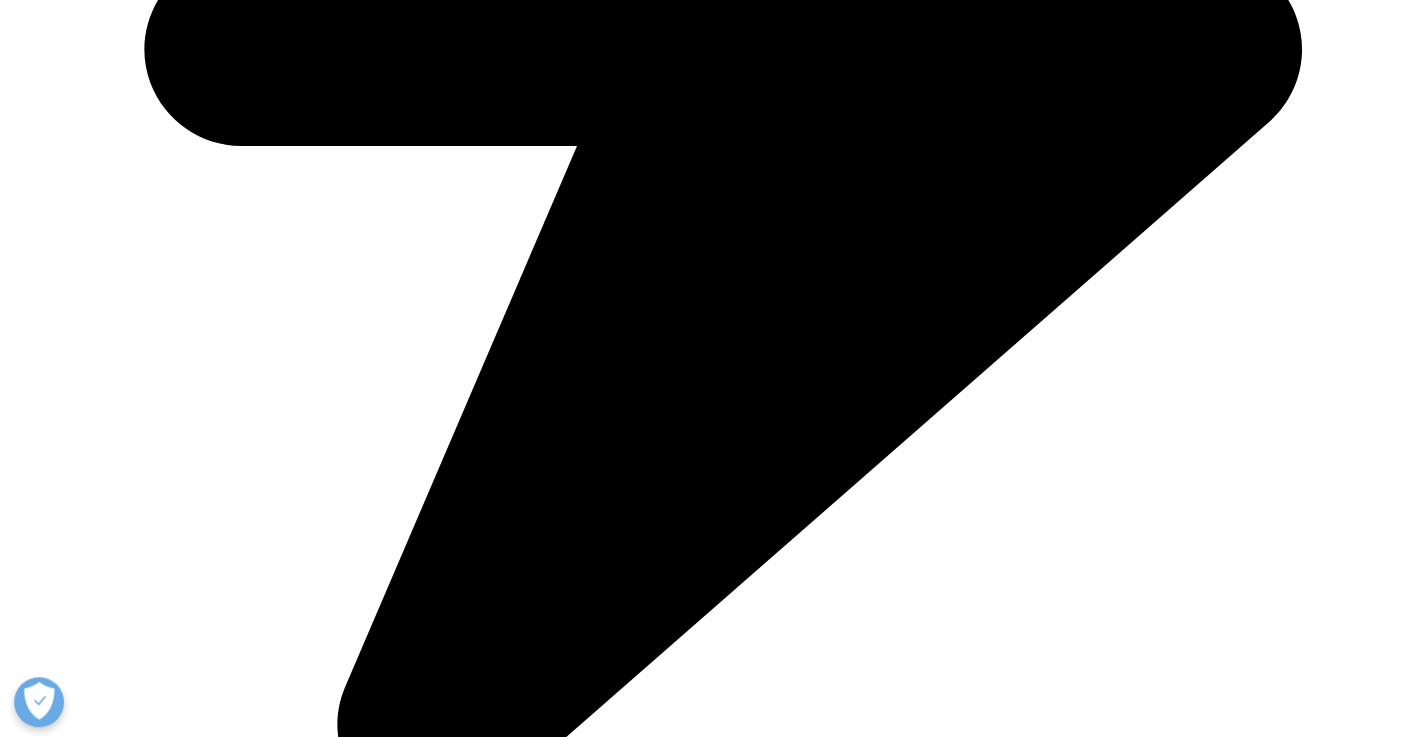 scroll, scrollTop: 1520, scrollLeft: 0, axis: vertical 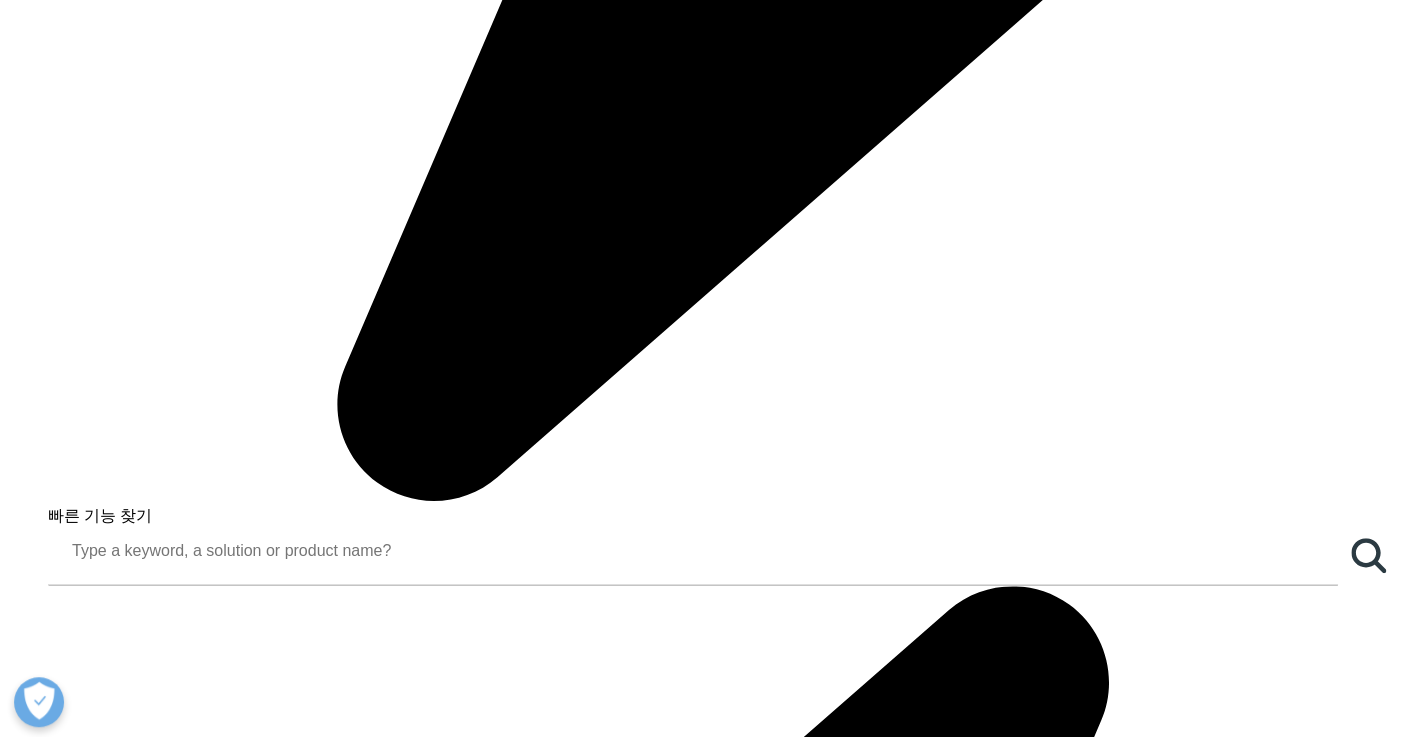 drag, startPoint x: 312, startPoint y: 183, endPoint x: 514, endPoint y: 212, distance: 204.07106 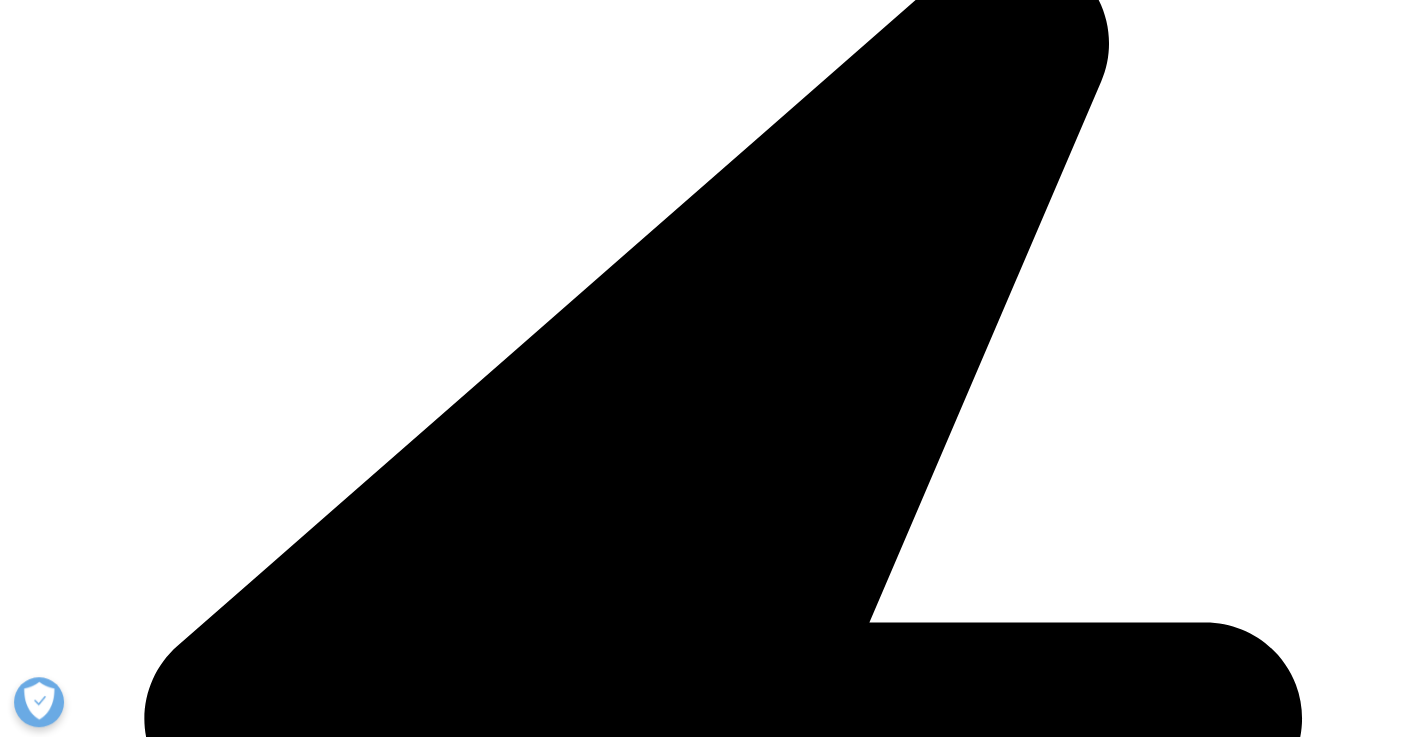 scroll, scrollTop: 2160, scrollLeft: 0, axis: vertical 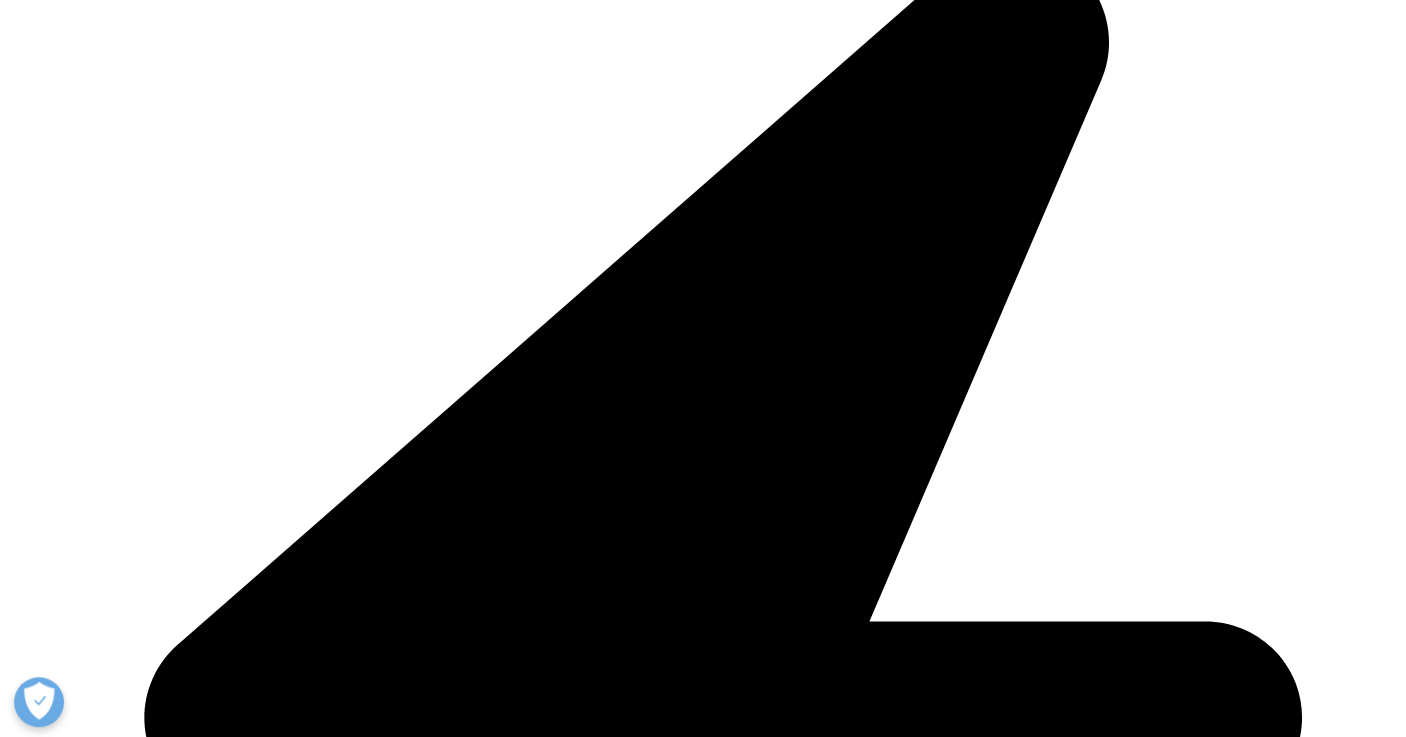 drag, startPoint x: 325, startPoint y: 342, endPoint x: 614, endPoint y: 336, distance: 289.0623 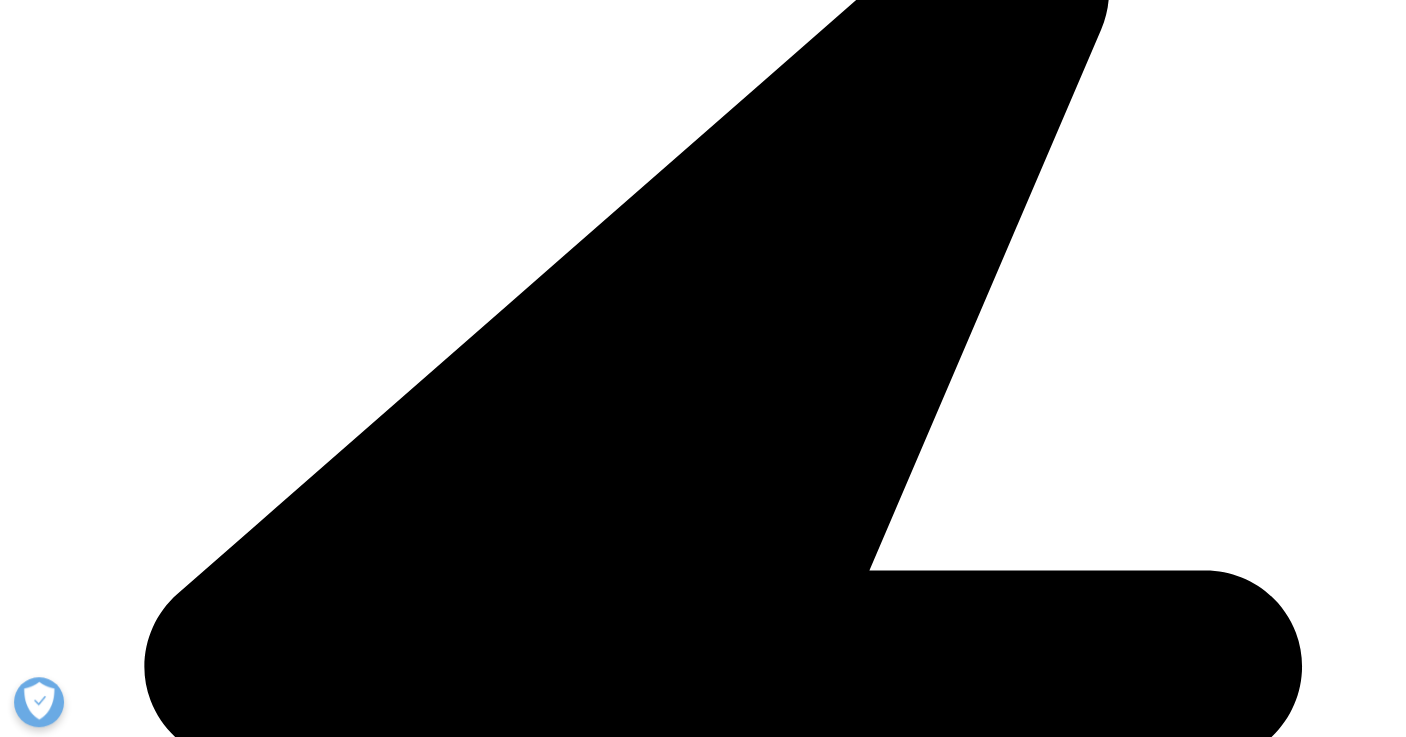 scroll, scrollTop: 2240, scrollLeft: 0, axis: vertical 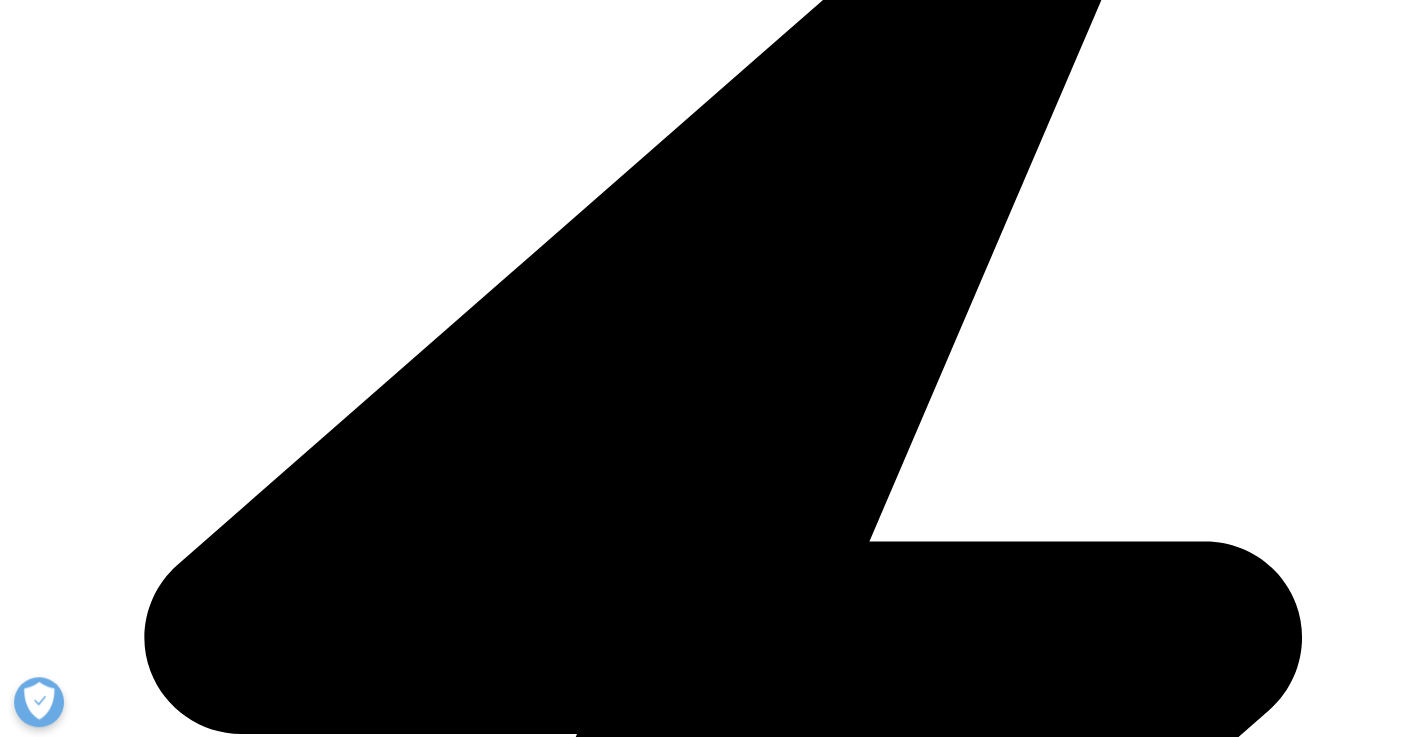 drag, startPoint x: 317, startPoint y: 328, endPoint x: 508, endPoint y: 316, distance: 191.37659 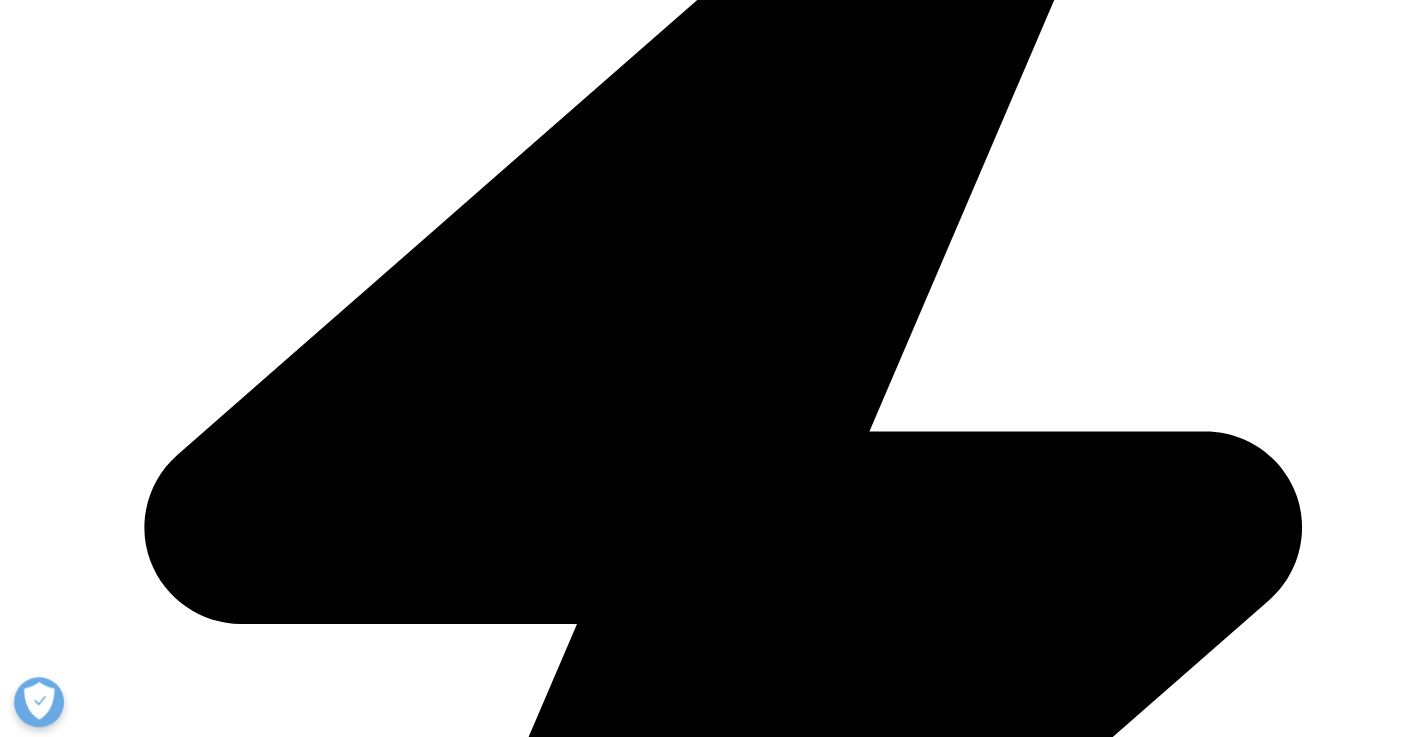 scroll, scrollTop: 2480, scrollLeft: 0, axis: vertical 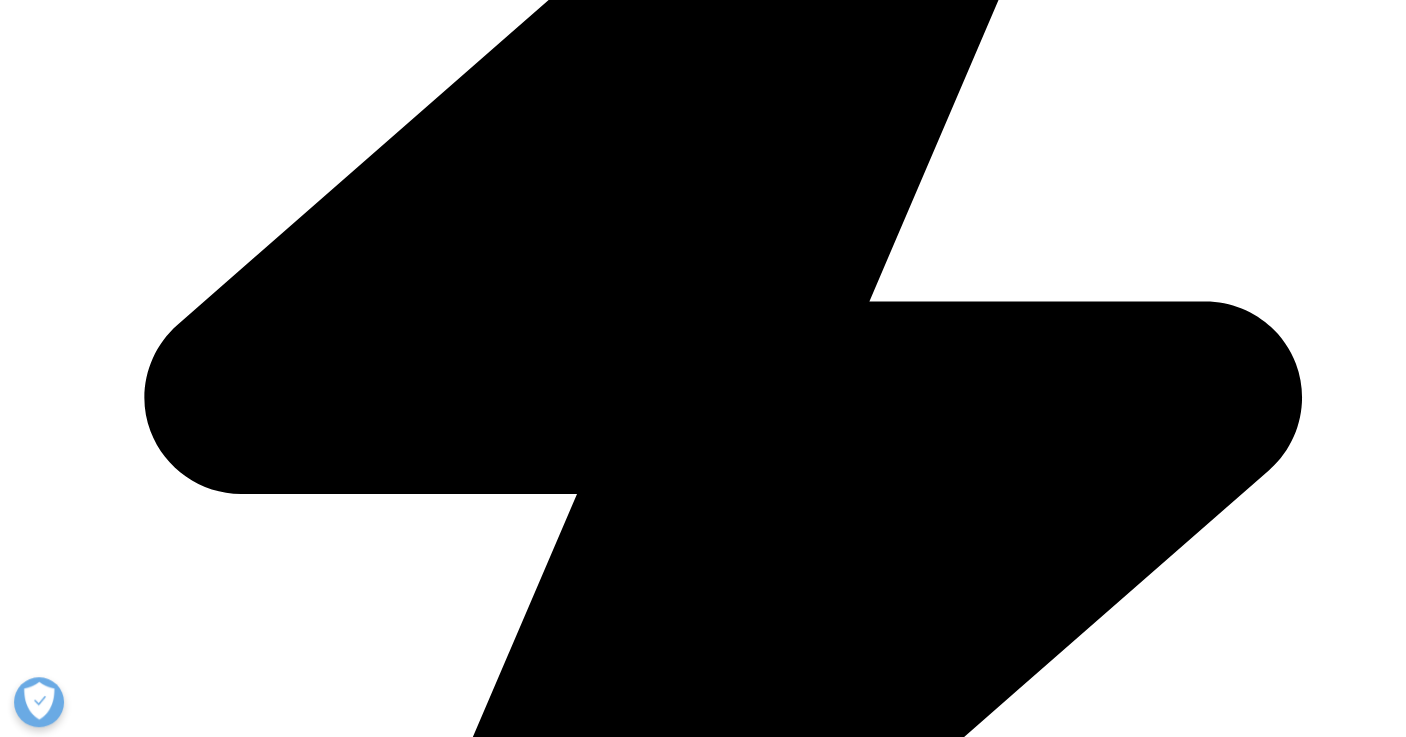 drag, startPoint x: 316, startPoint y: 361, endPoint x: 782, endPoint y: 359, distance: 466.0043 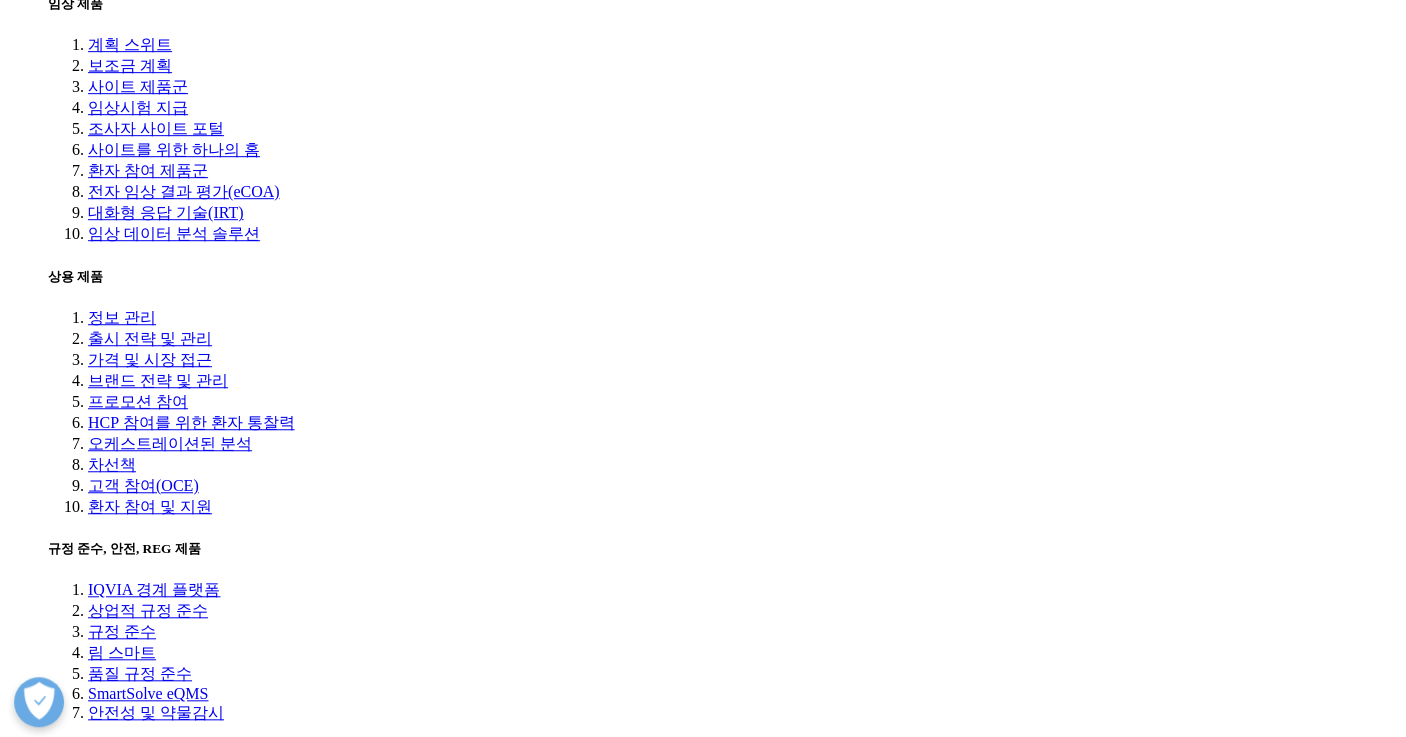 scroll, scrollTop: 4000, scrollLeft: 0, axis: vertical 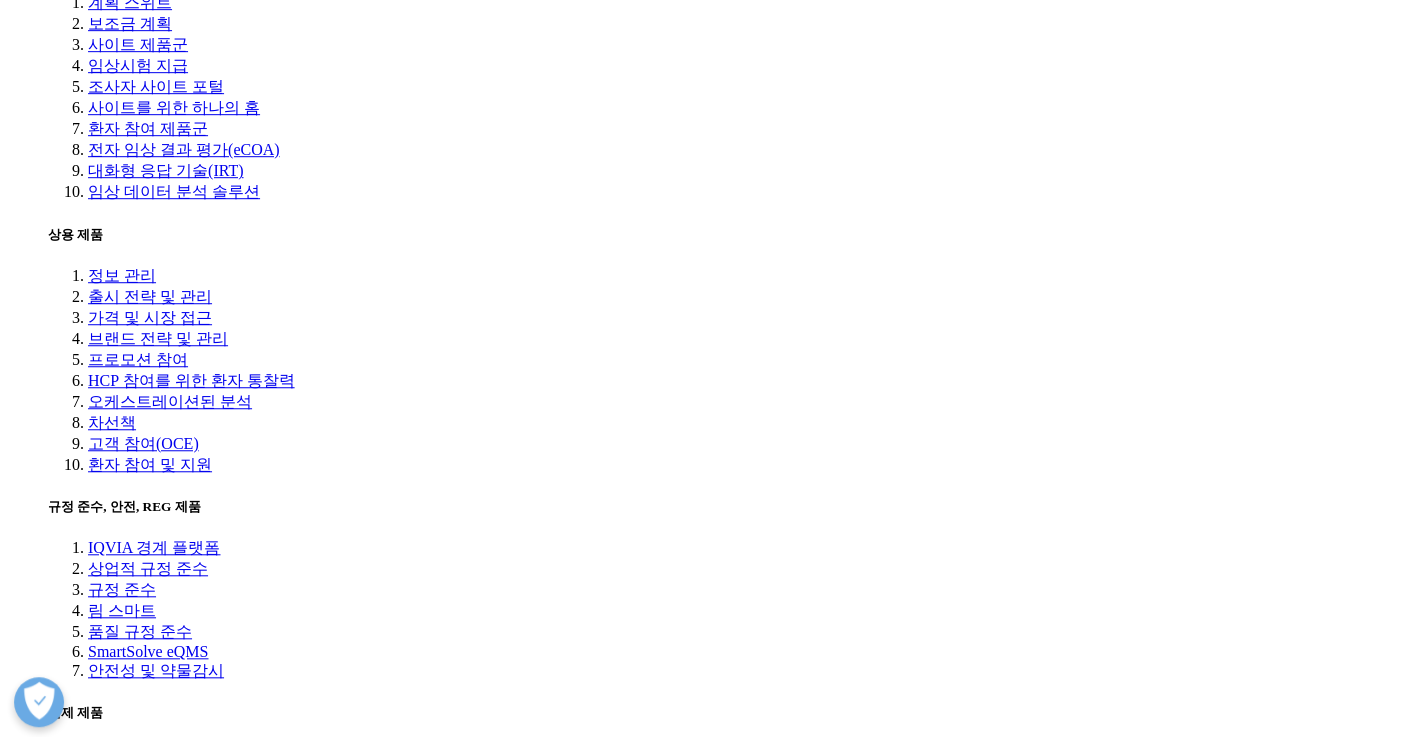 drag, startPoint x: 396, startPoint y: 306, endPoint x: 534, endPoint y: 304, distance: 138.0145 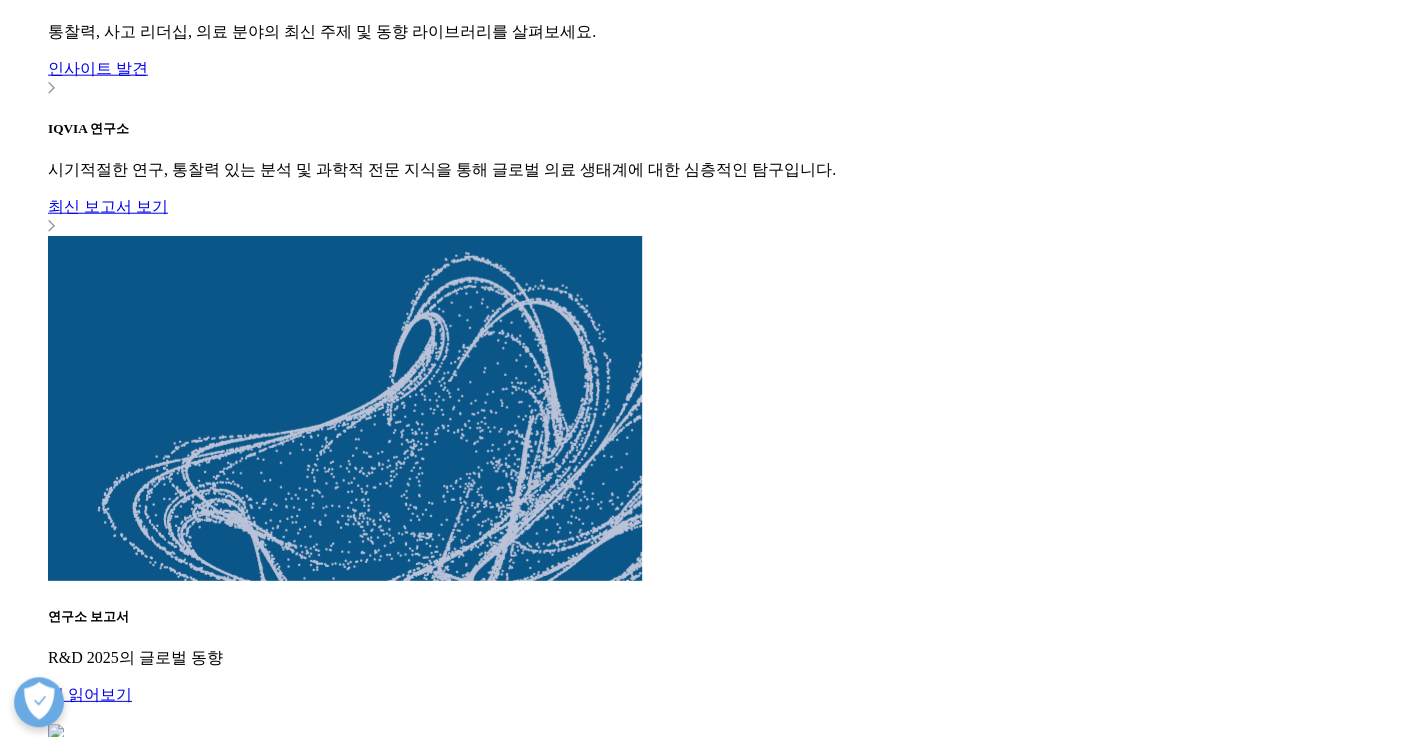scroll, scrollTop: 5840, scrollLeft: 0, axis: vertical 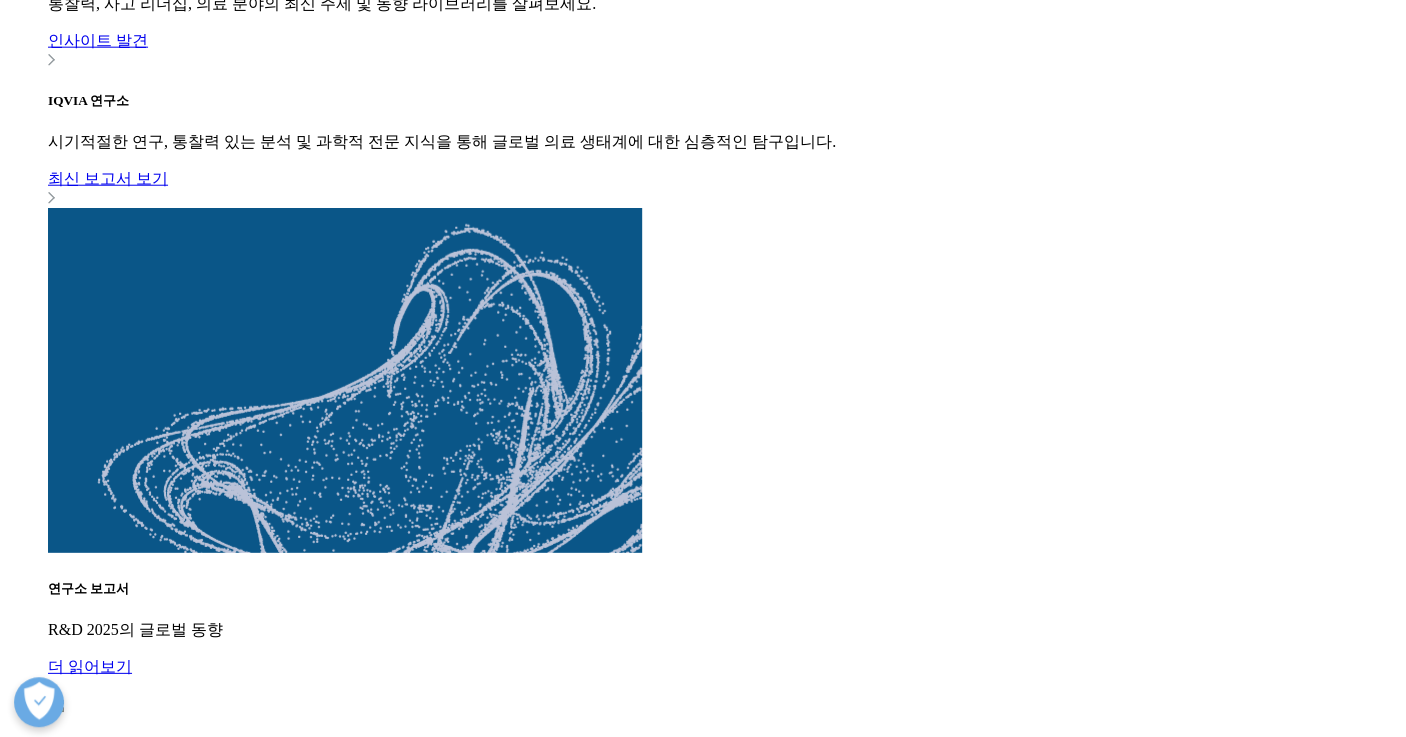 drag, startPoint x: 313, startPoint y: 317, endPoint x: 1070, endPoint y: 309, distance: 757.0423 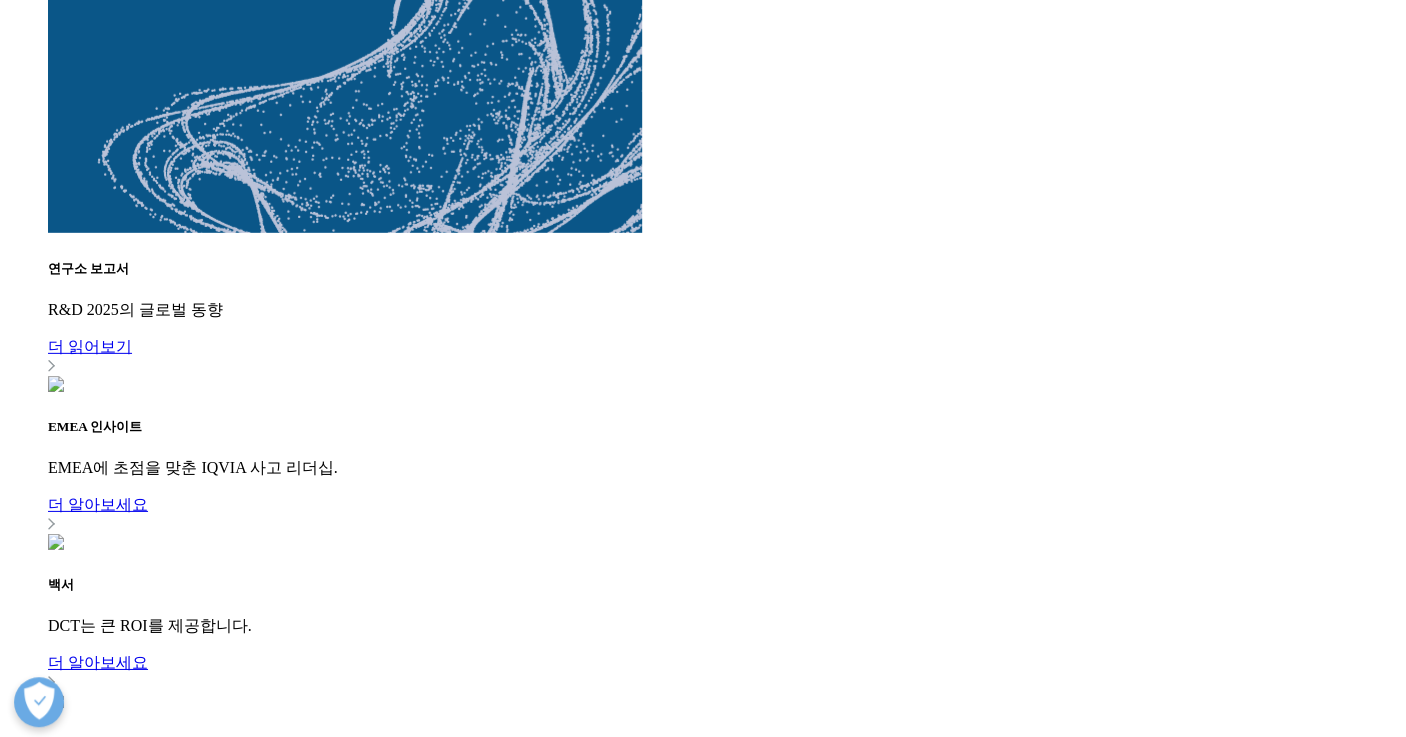 scroll, scrollTop: 6240, scrollLeft: 0, axis: vertical 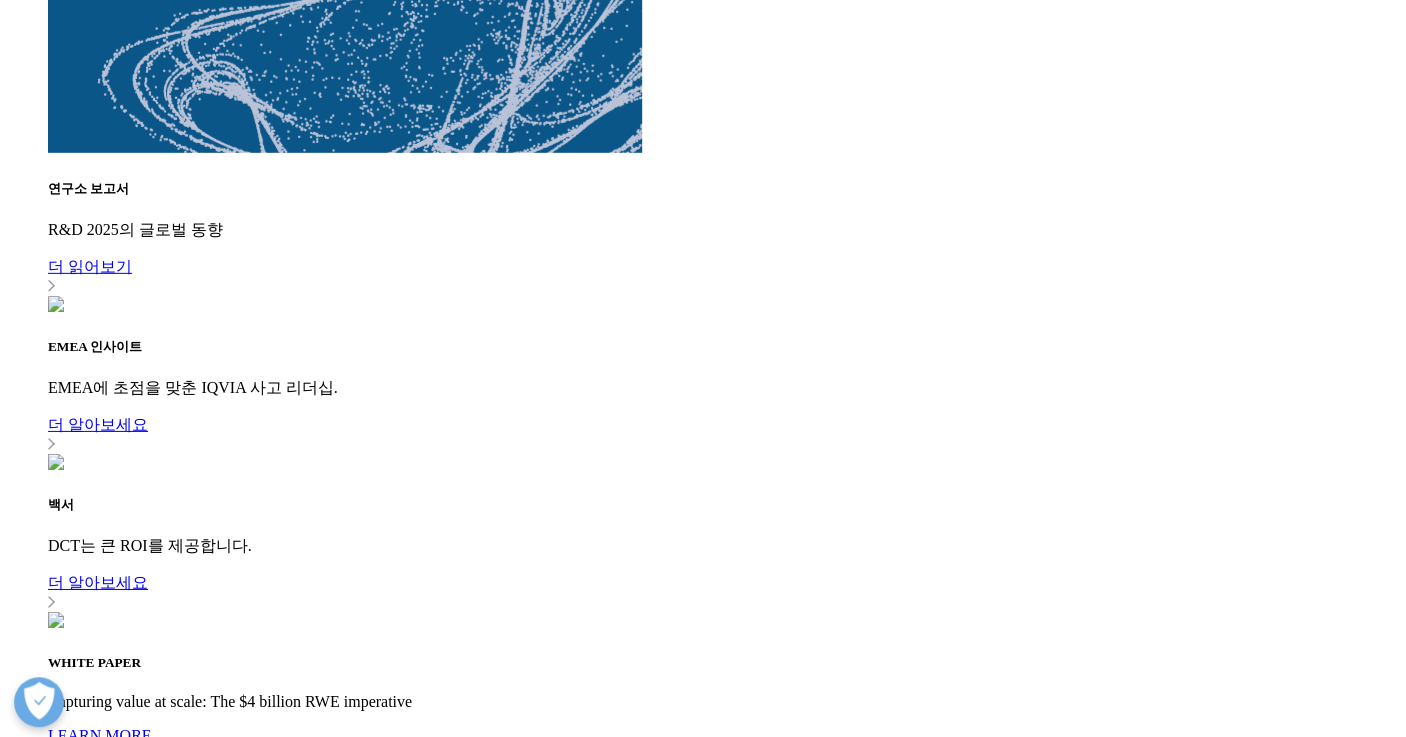 drag, startPoint x: 334, startPoint y: 432, endPoint x: 1024, endPoint y: 437, distance: 690.0181 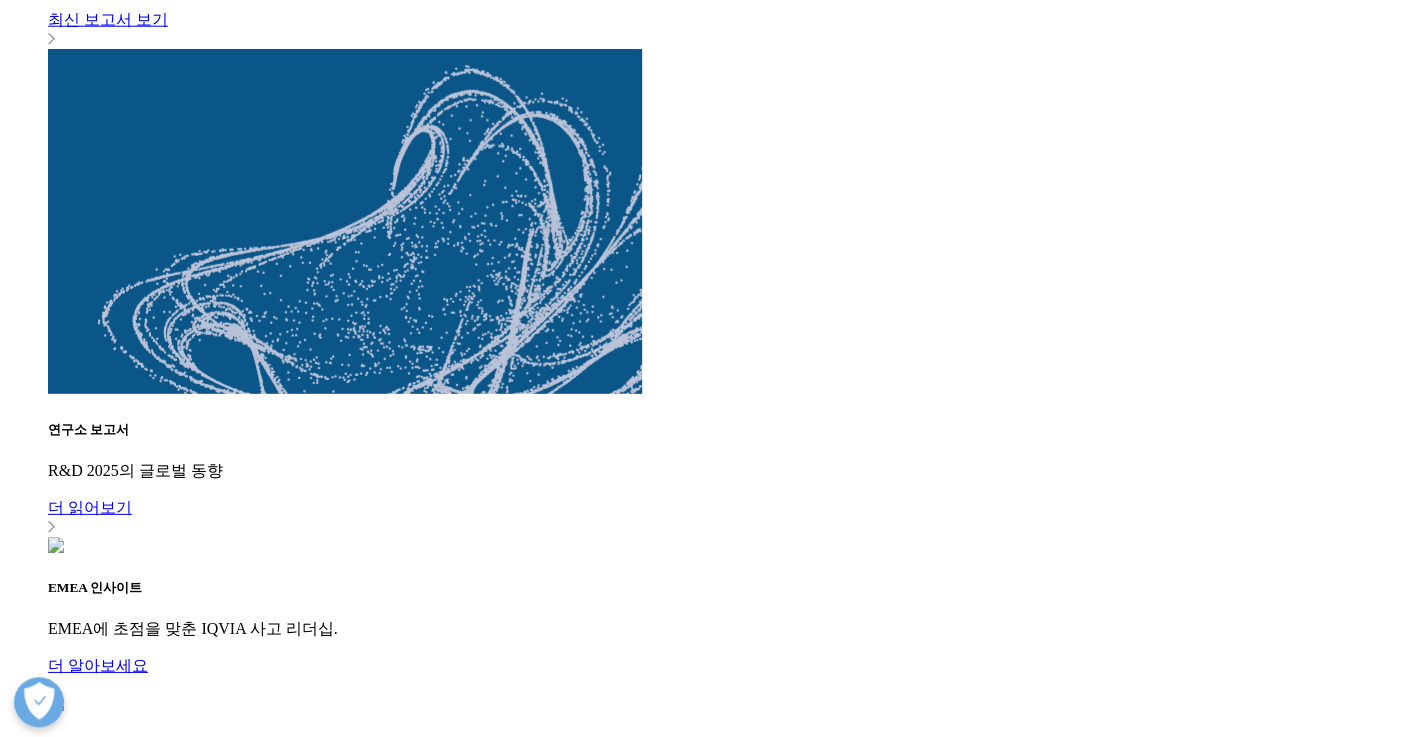 scroll, scrollTop: 6000, scrollLeft: 0, axis: vertical 